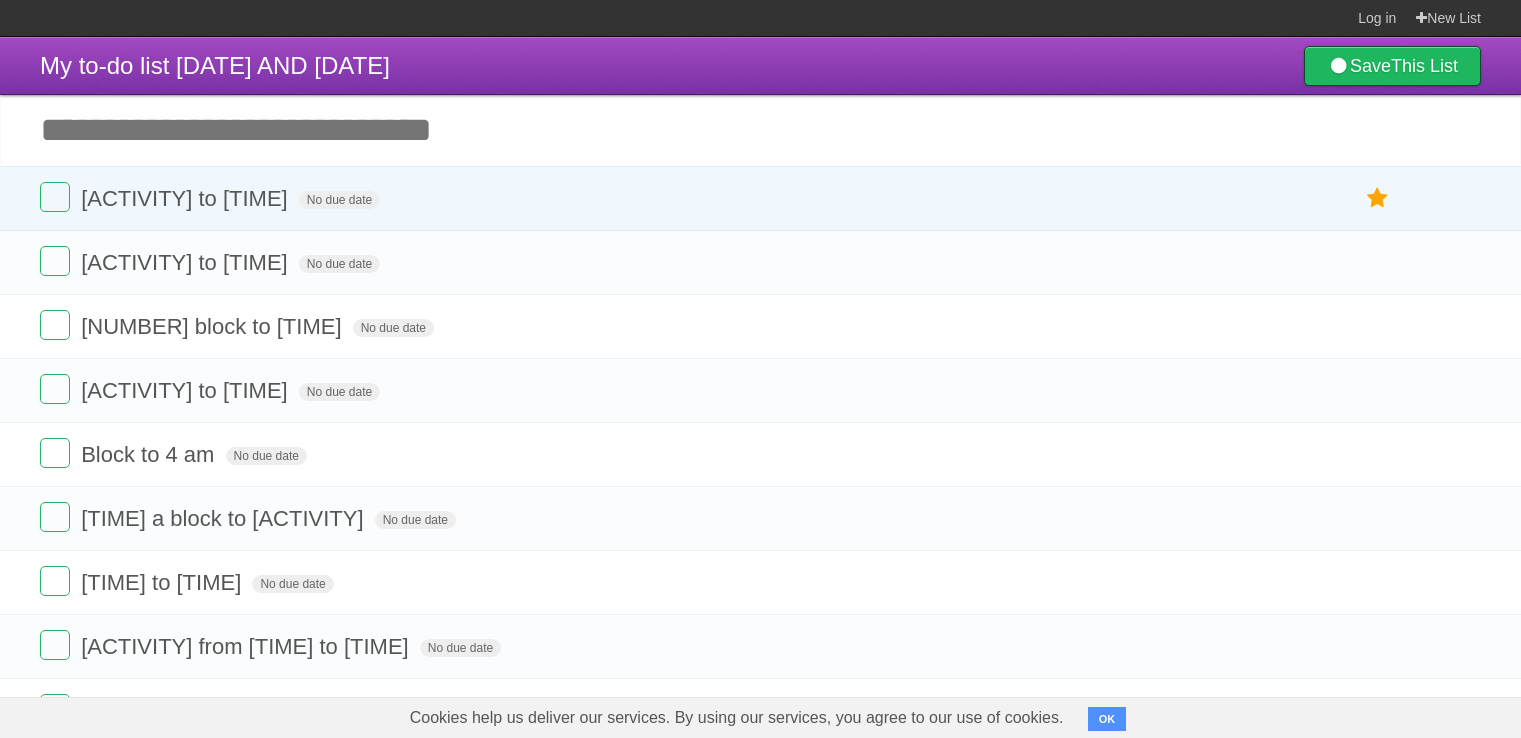 scroll, scrollTop: 0, scrollLeft: 0, axis: both 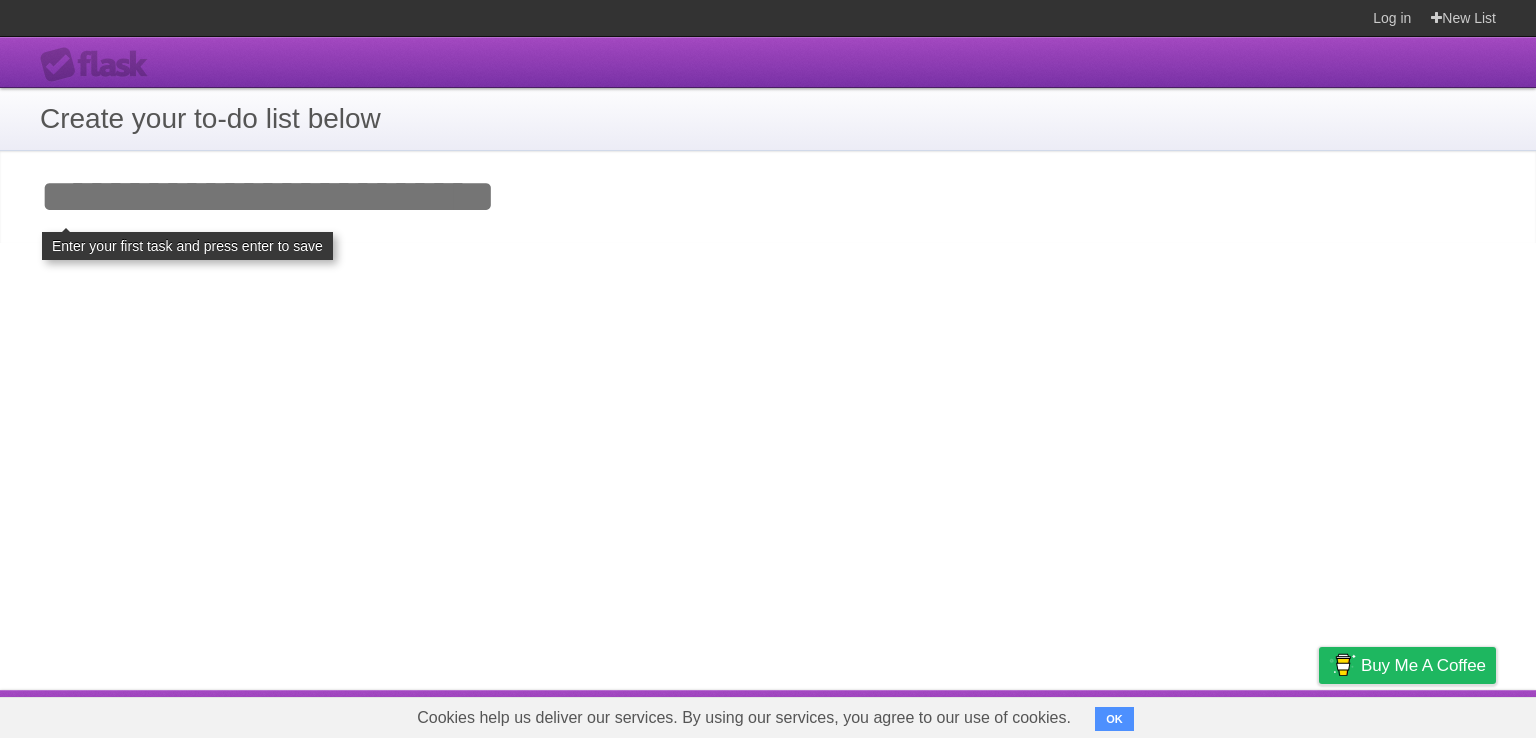click on "Add your first task" at bounding box center [768, 197] 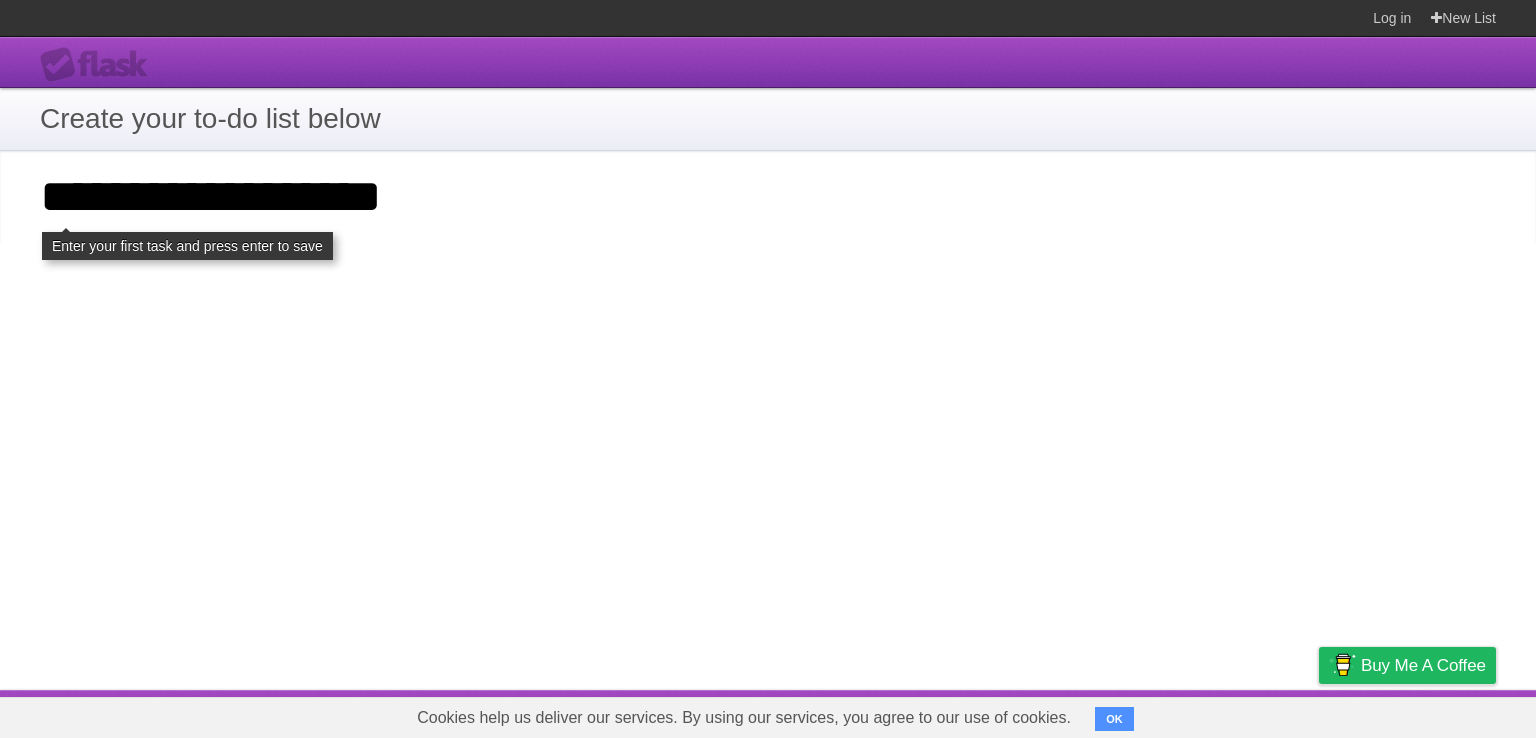 click on "**********" at bounding box center (768, 363) 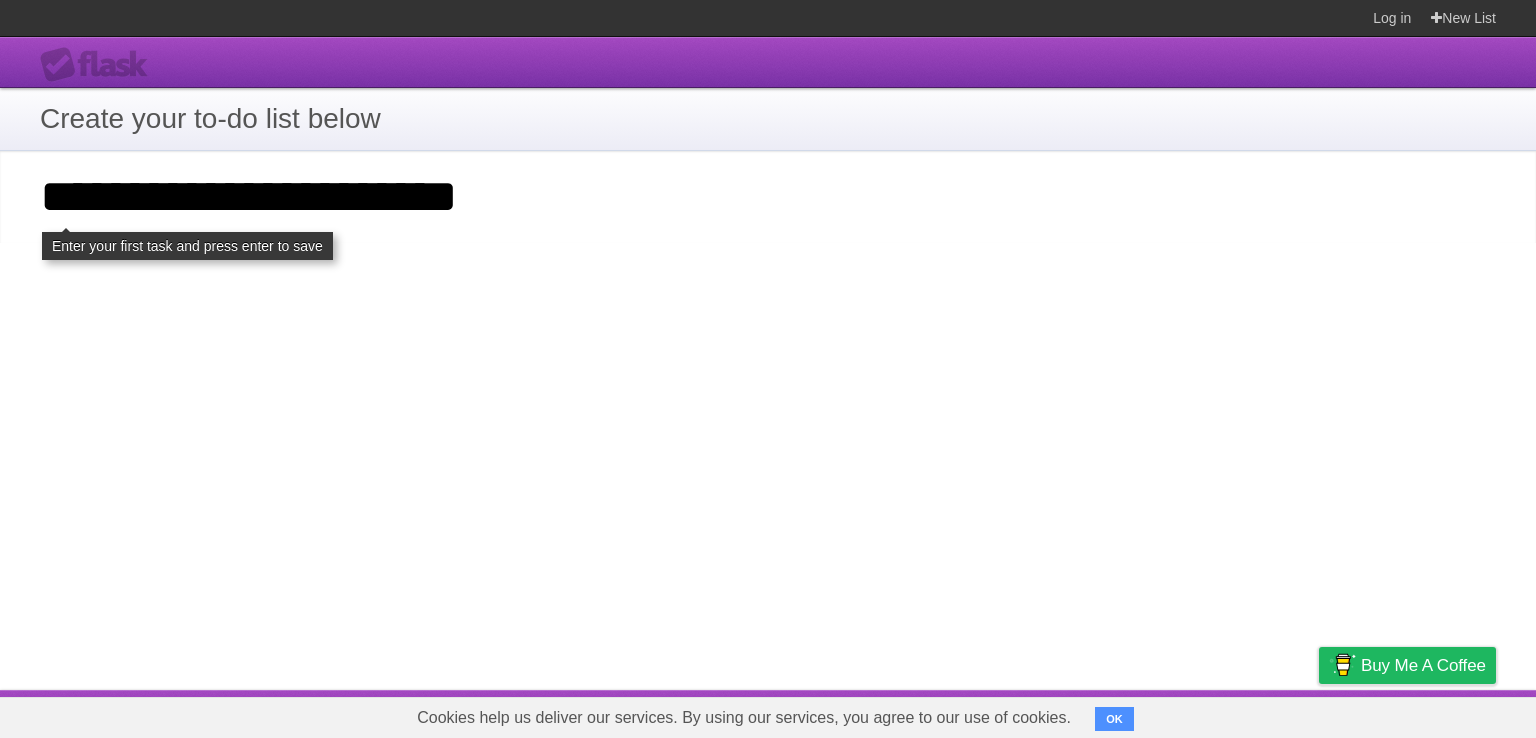 type on "**********" 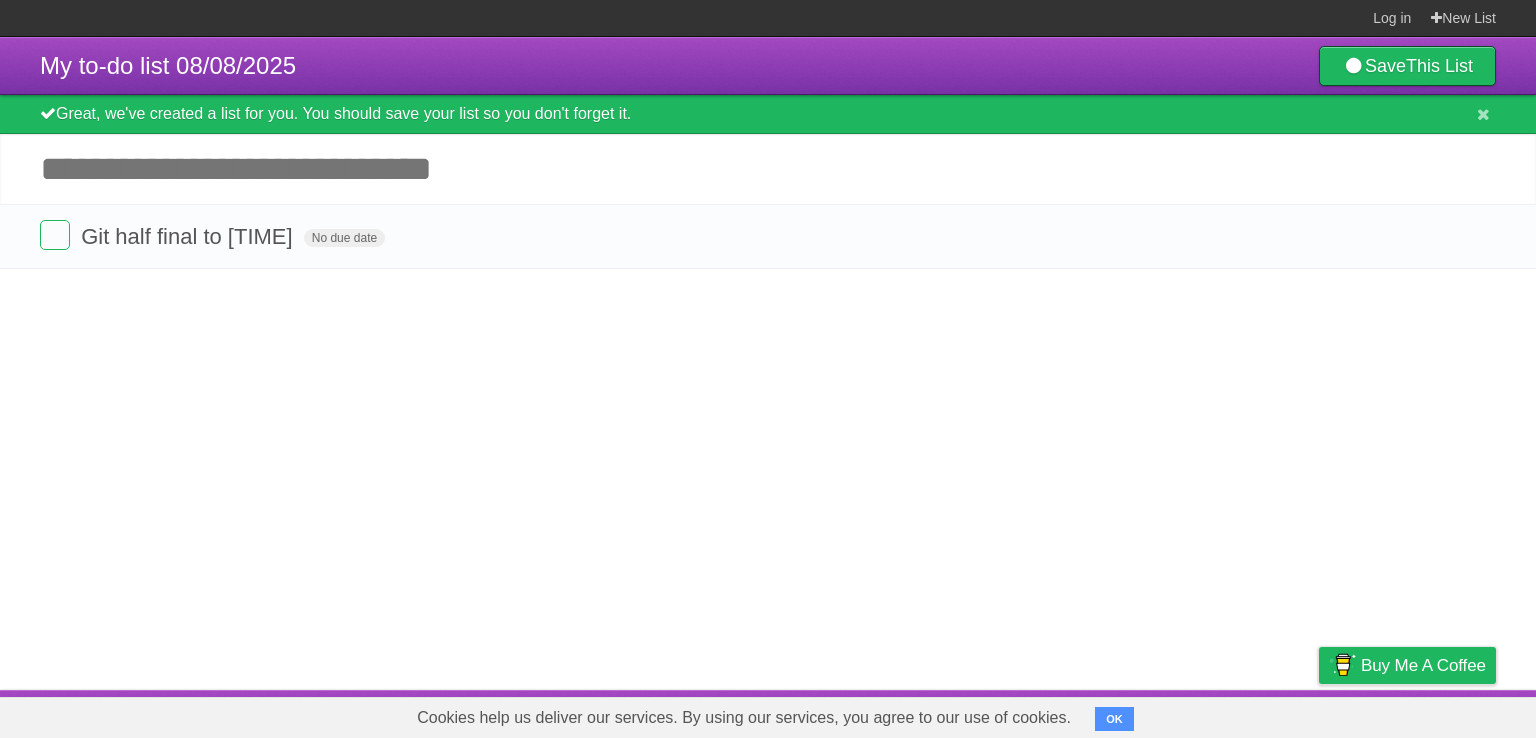 scroll, scrollTop: 0, scrollLeft: 0, axis: both 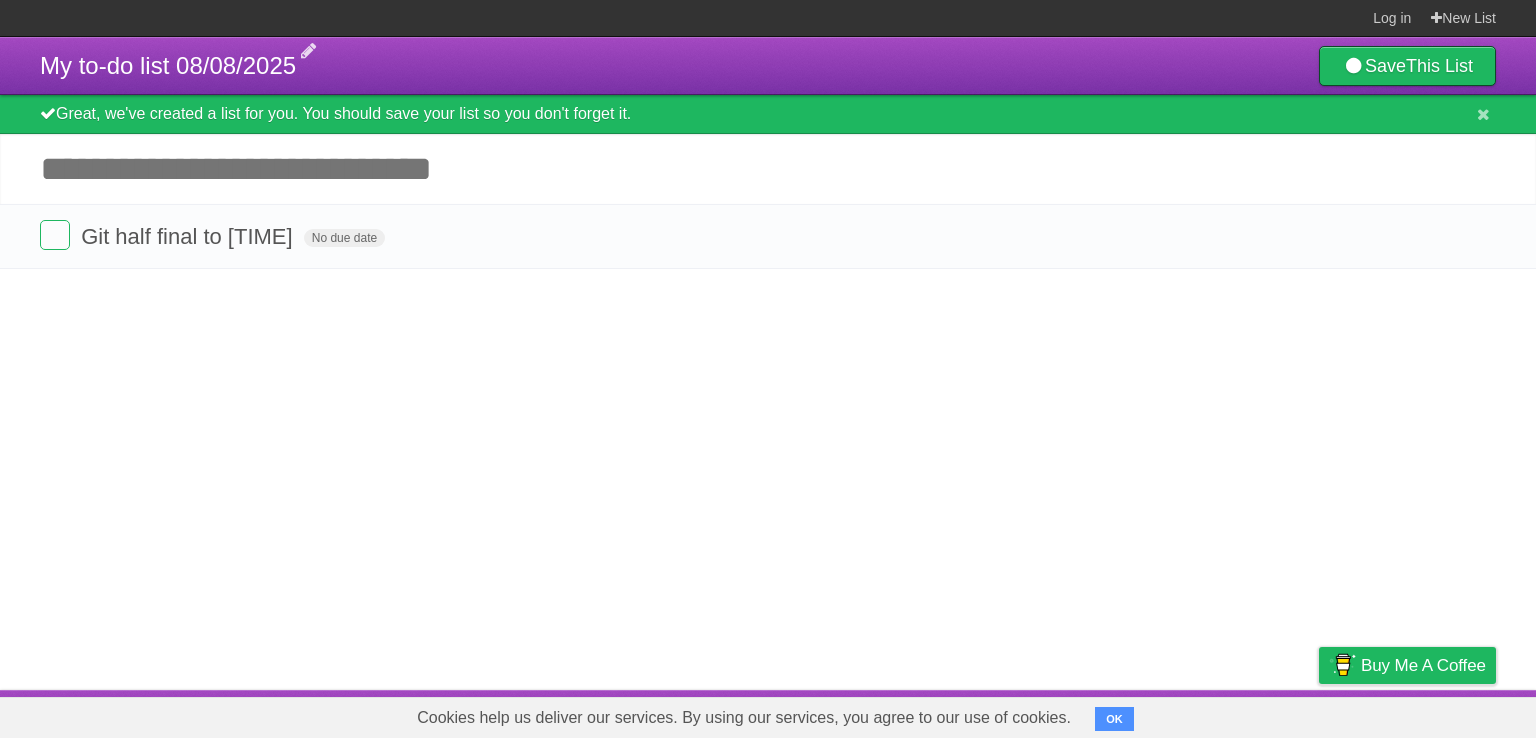 click on "My to-do list 08/08/2025" at bounding box center (168, 65) 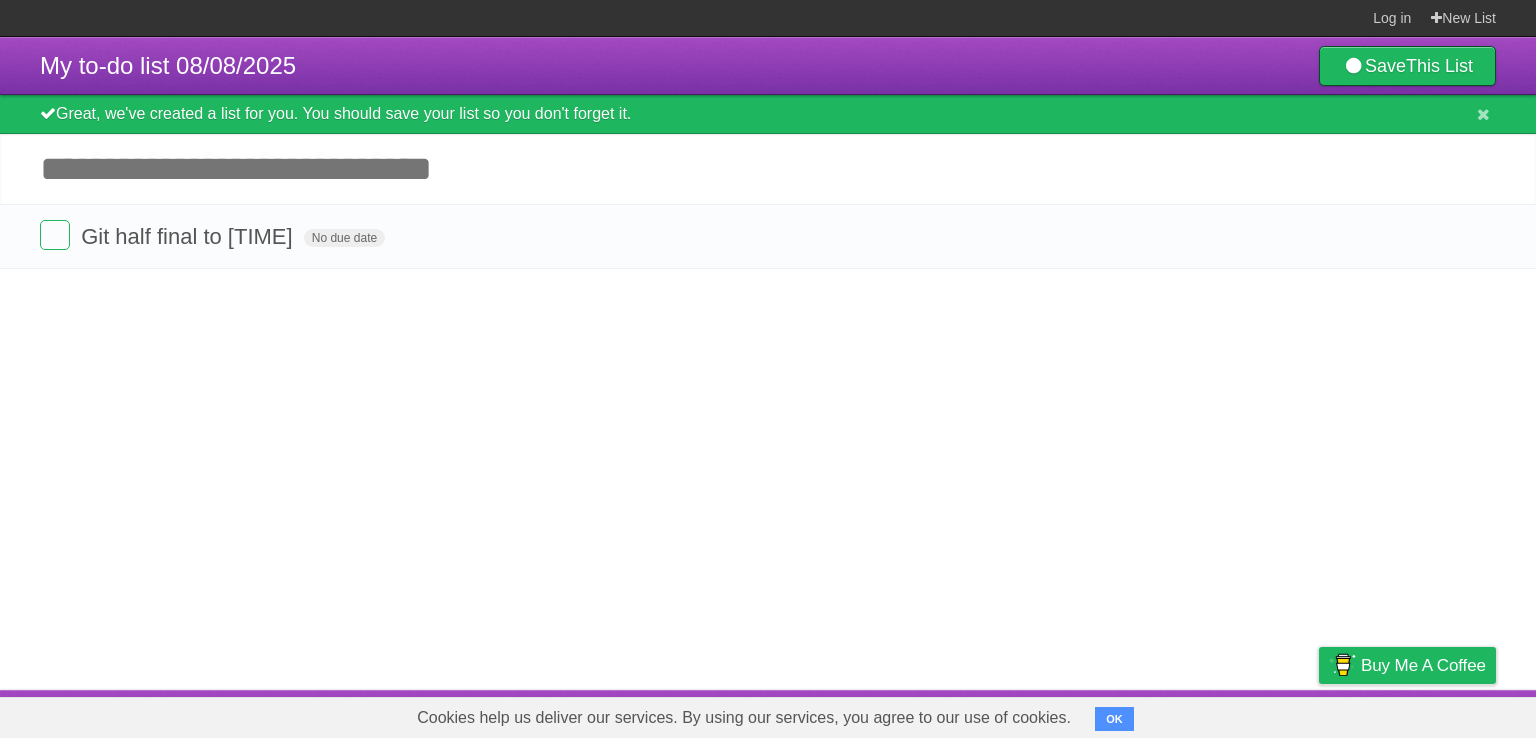 click on "My to-do list [DATE]
Save  This List" at bounding box center (768, 66) 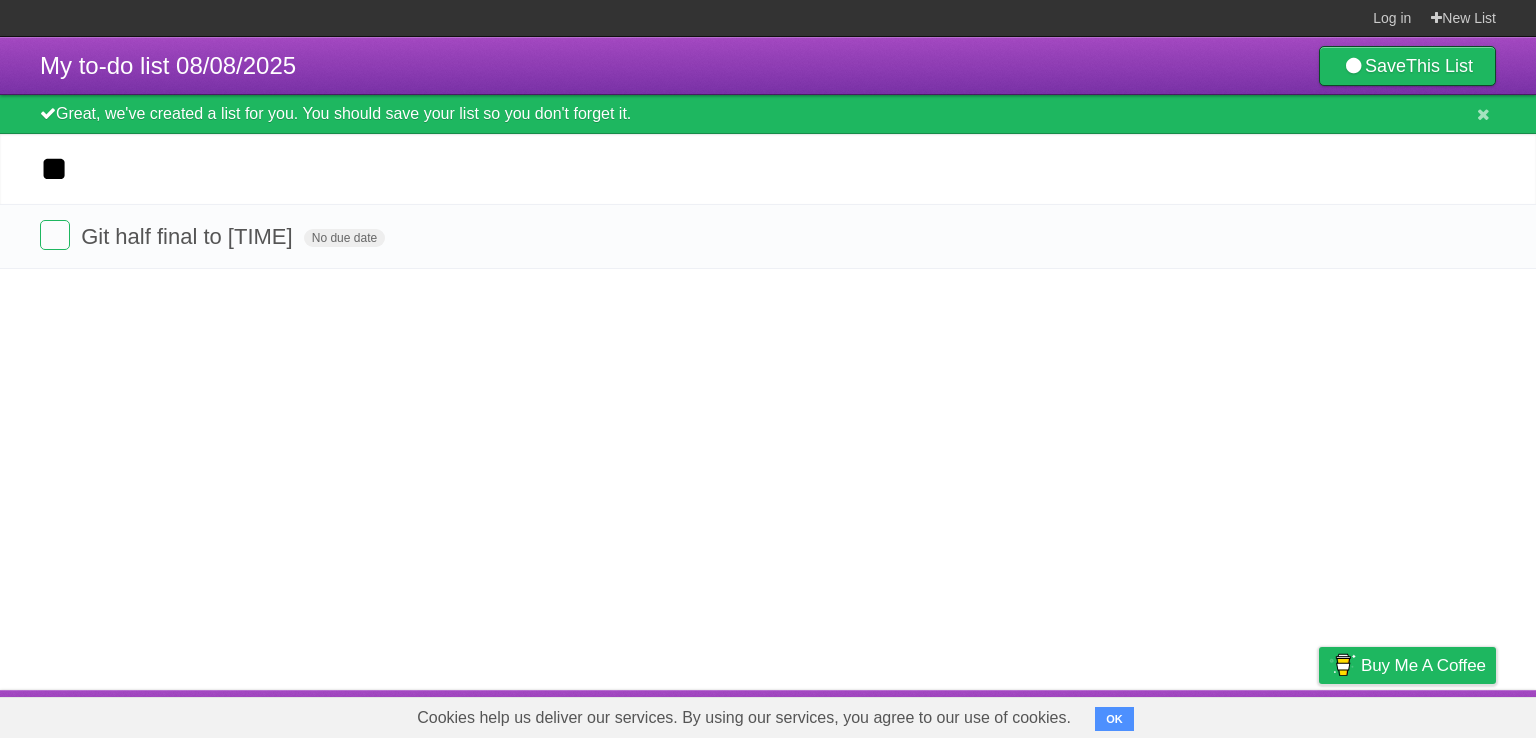 type on "*" 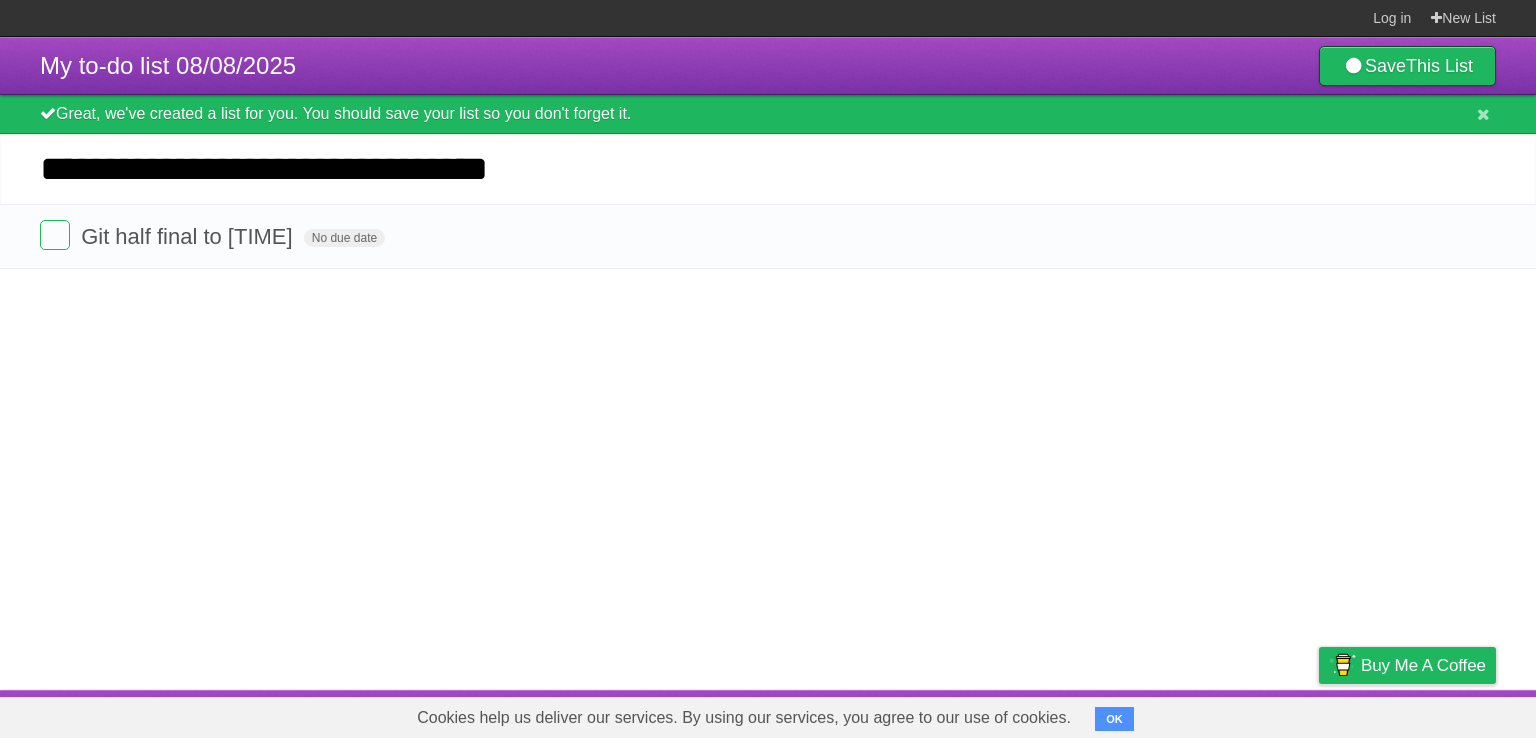 type on "**********" 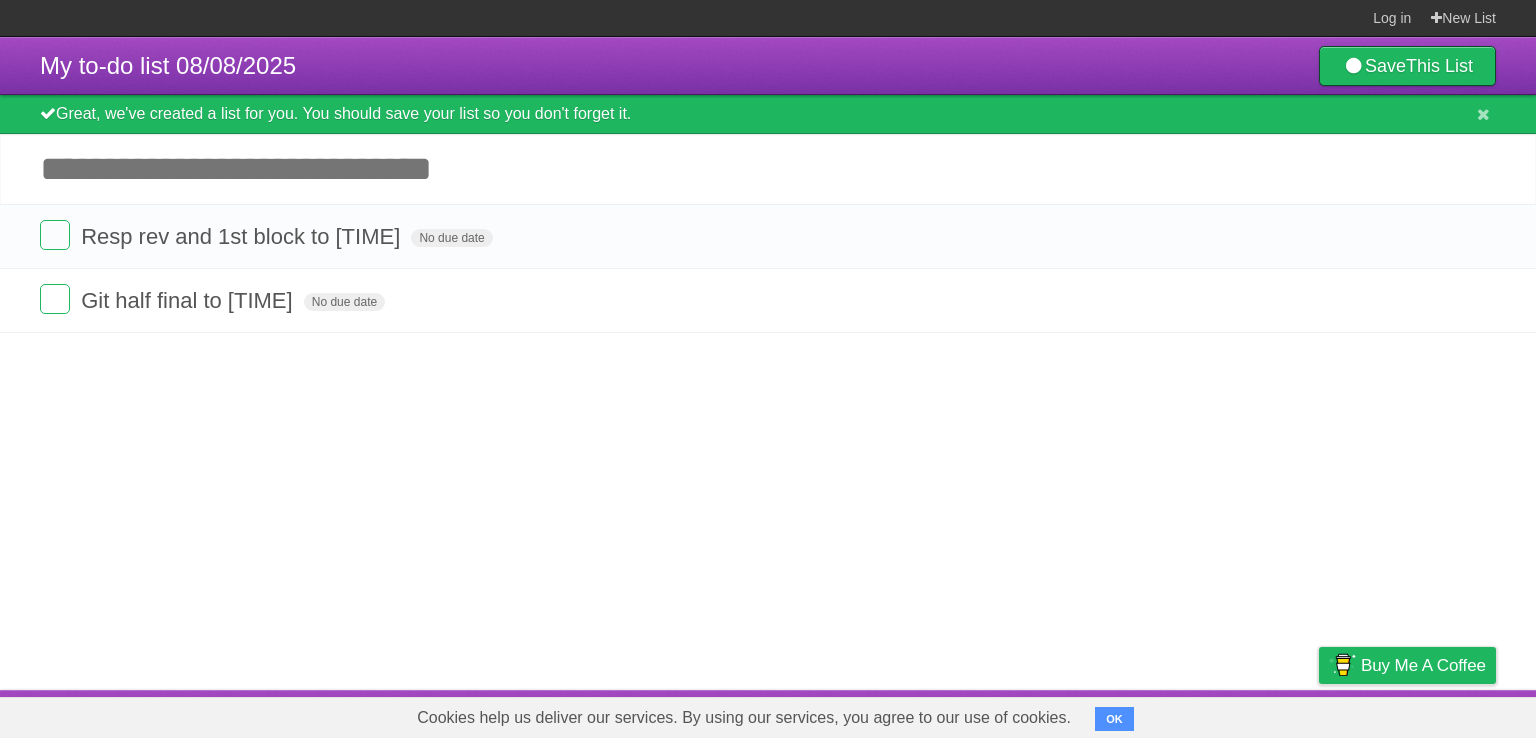 click on "Add another task" at bounding box center (768, 169) 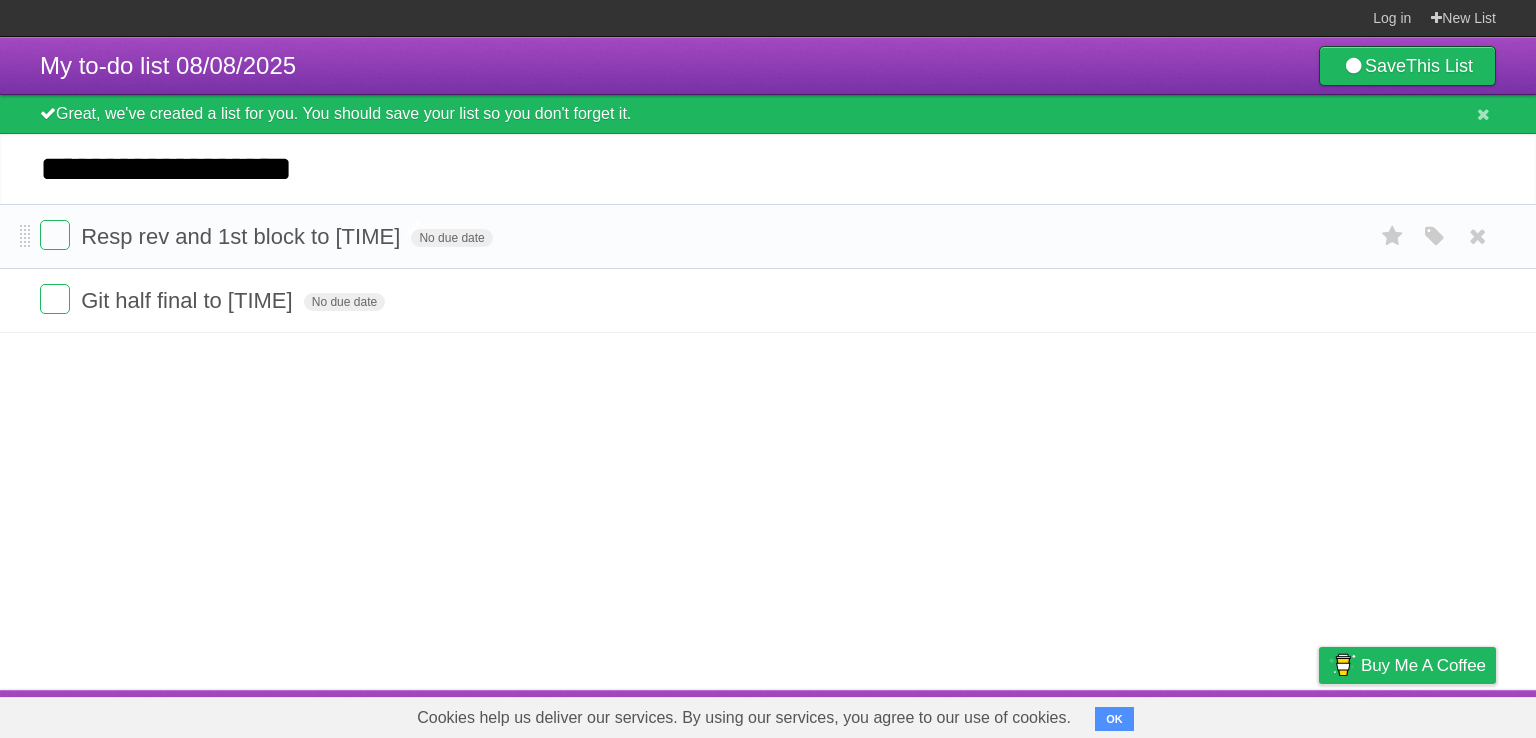 type on "**********" 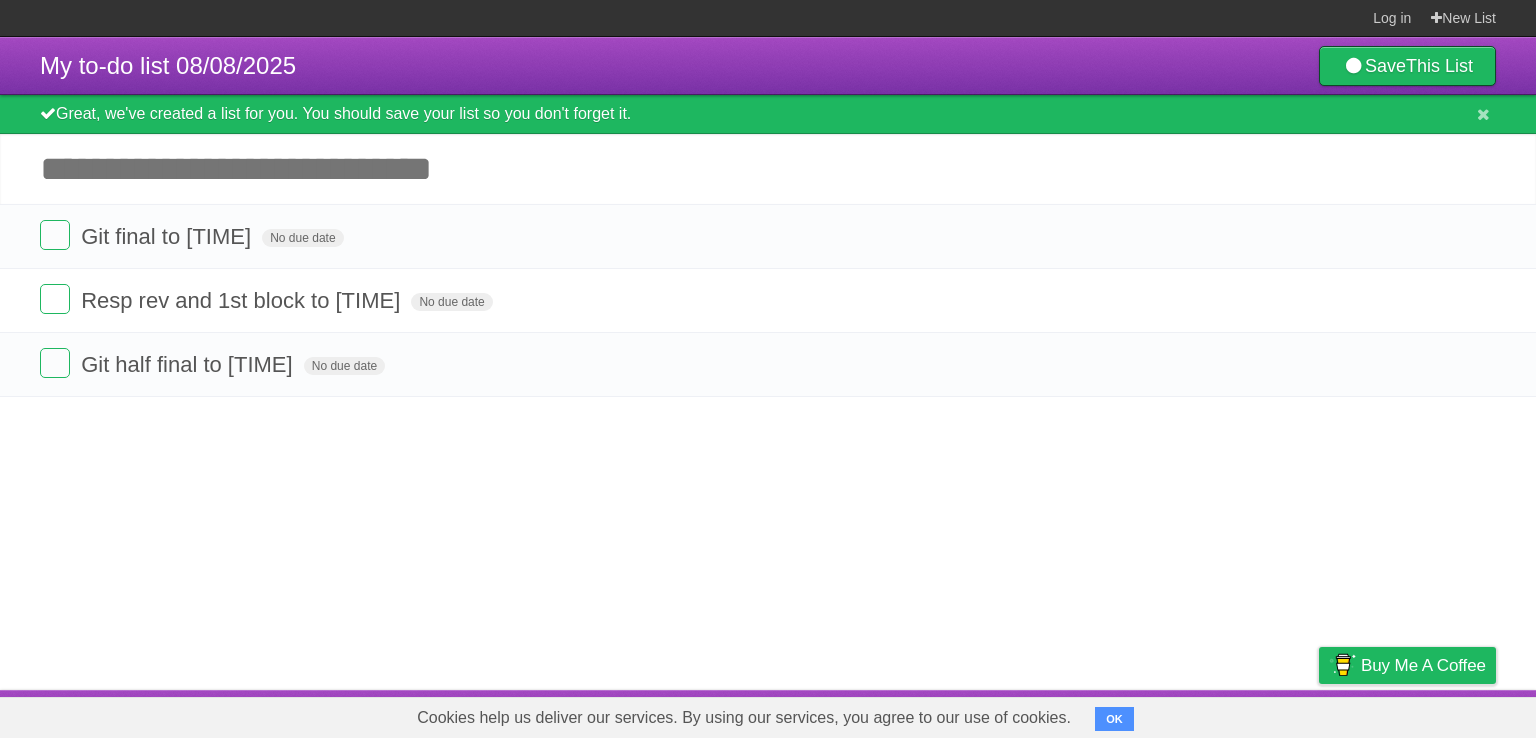 click on "Add another task" at bounding box center (768, 169) 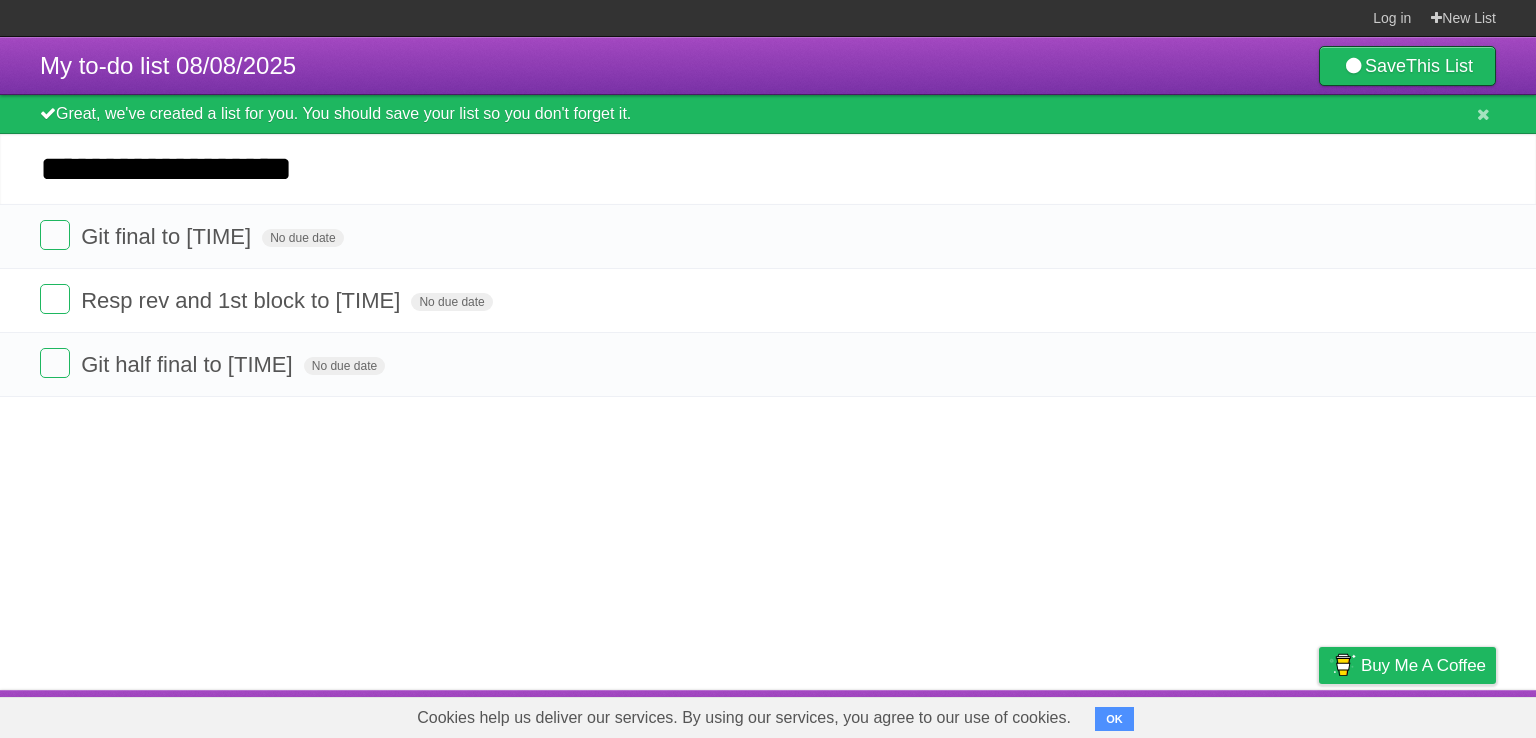 type on "**********" 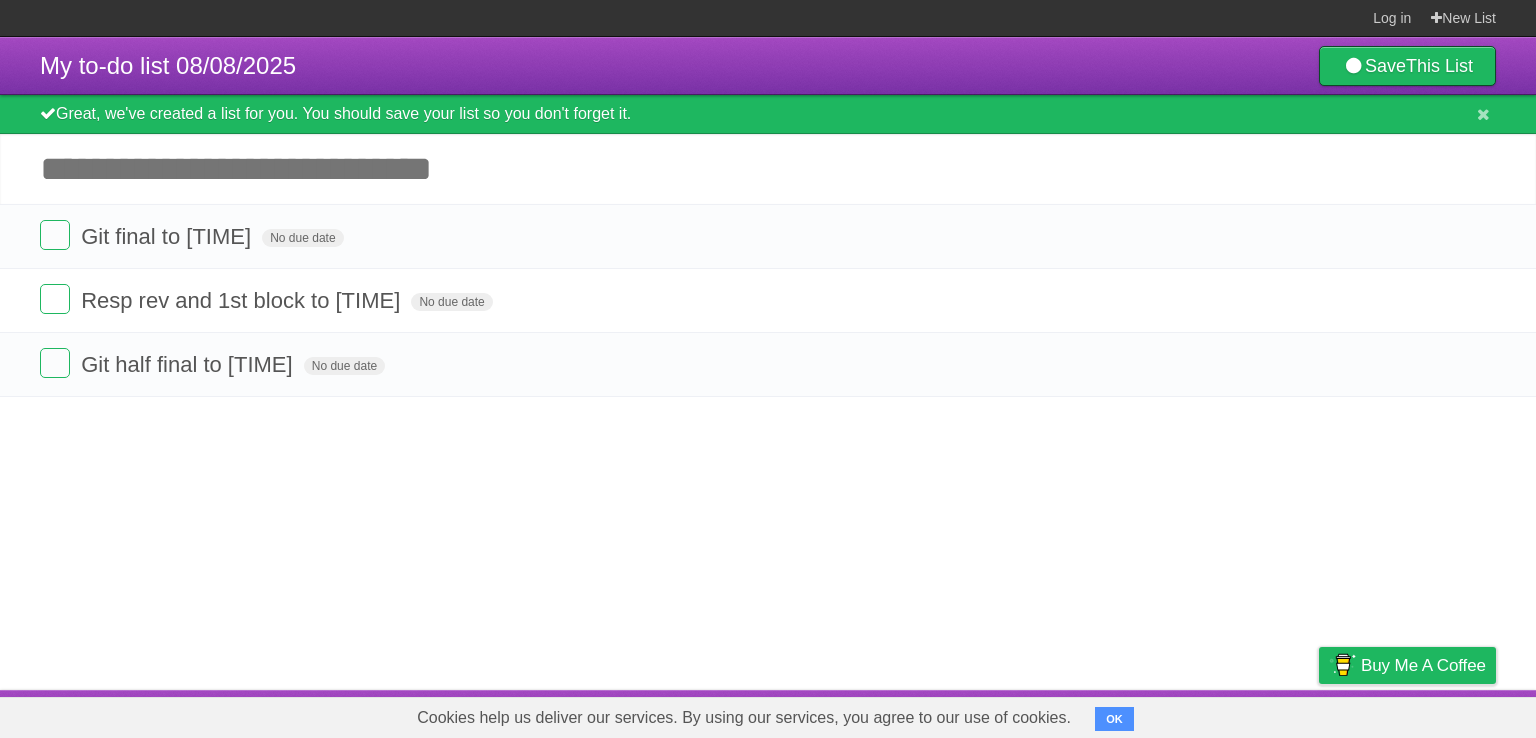 click on "*********" at bounding box center [0, 0] 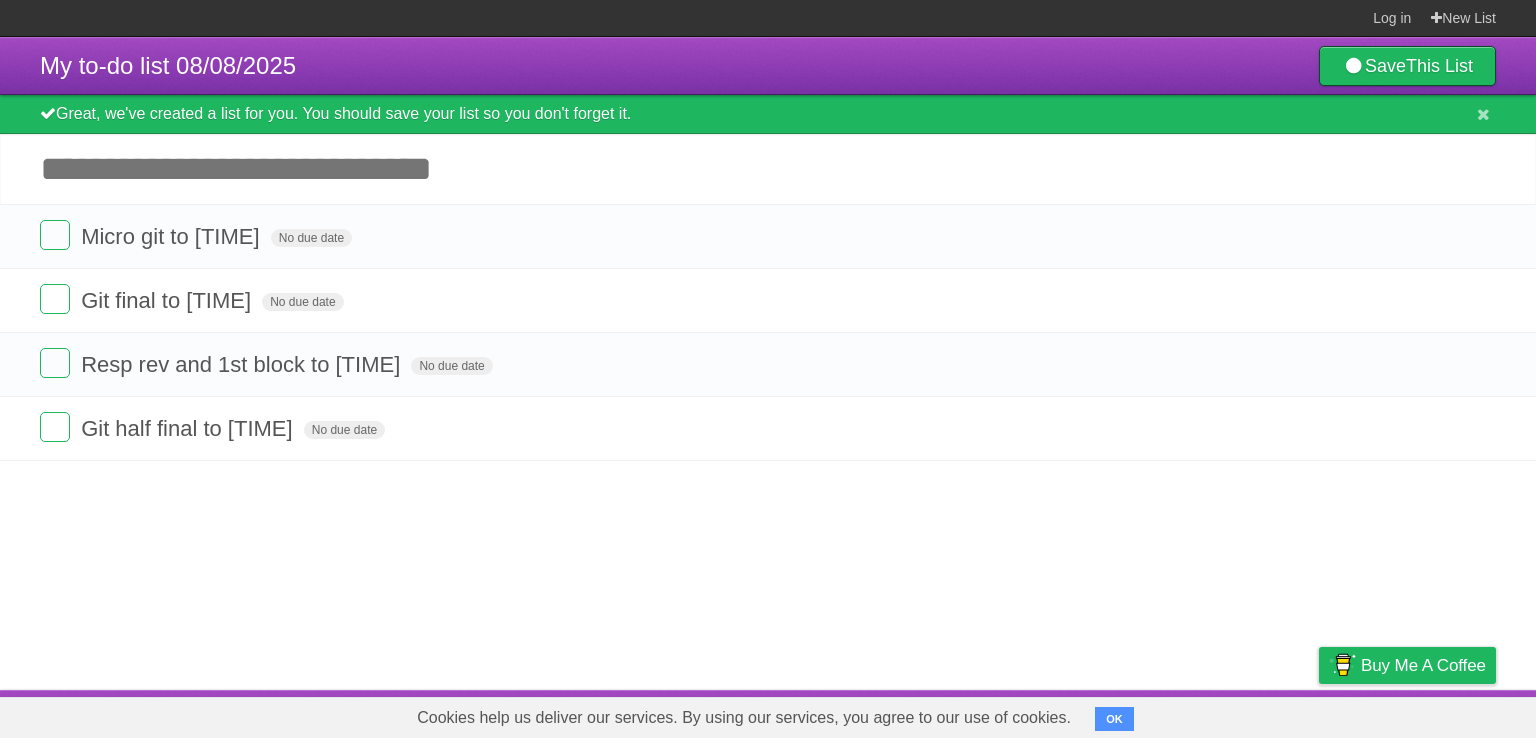 click on "Add another task" at bounding box center [768, 169] 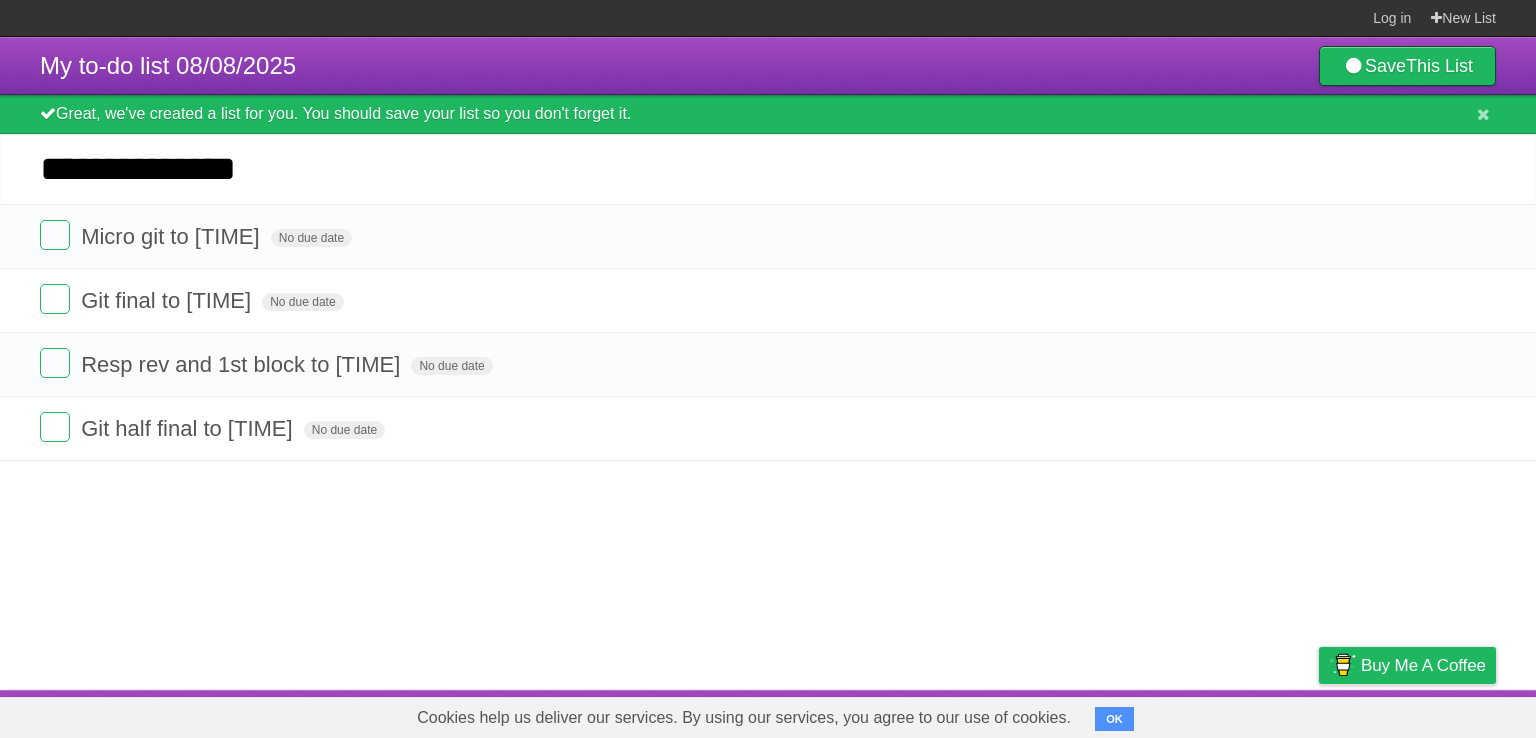 type on "**********" 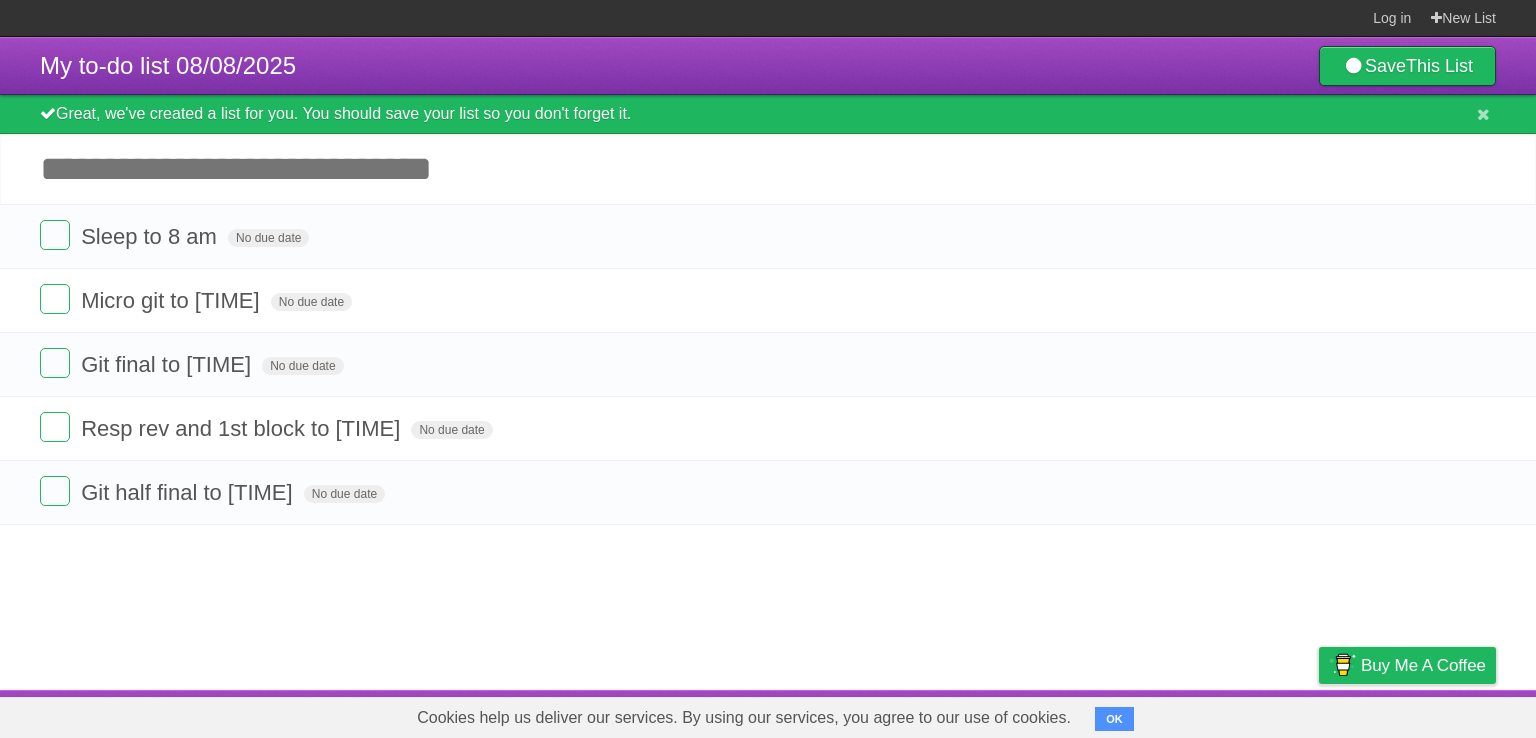 click on "Great, we've created a list for you. You should save your list so you don't forget it." at bounding box center [768, 114] 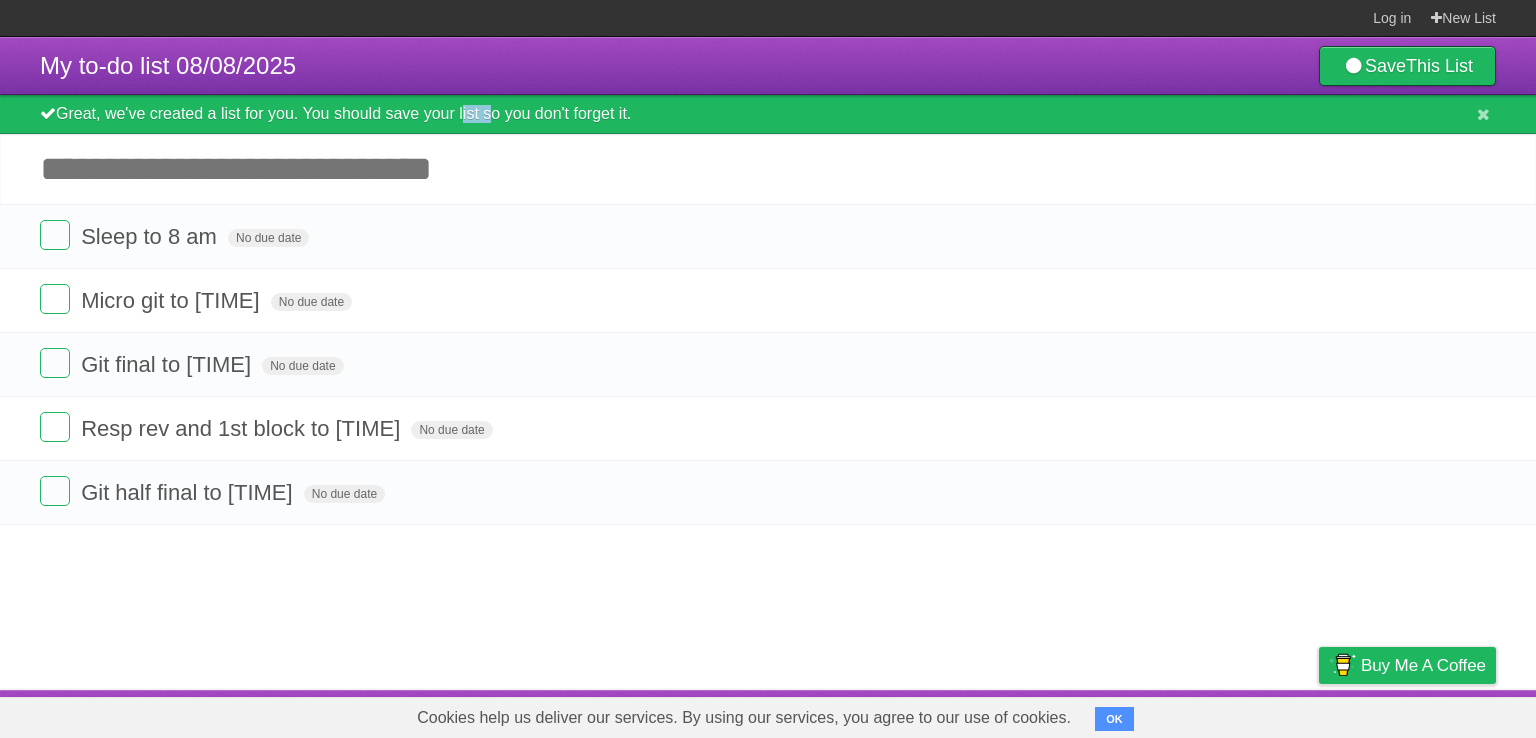 click on "Great, we've created a list for you. You should save your list so you don't forget it." at bounding box center [768, 114] 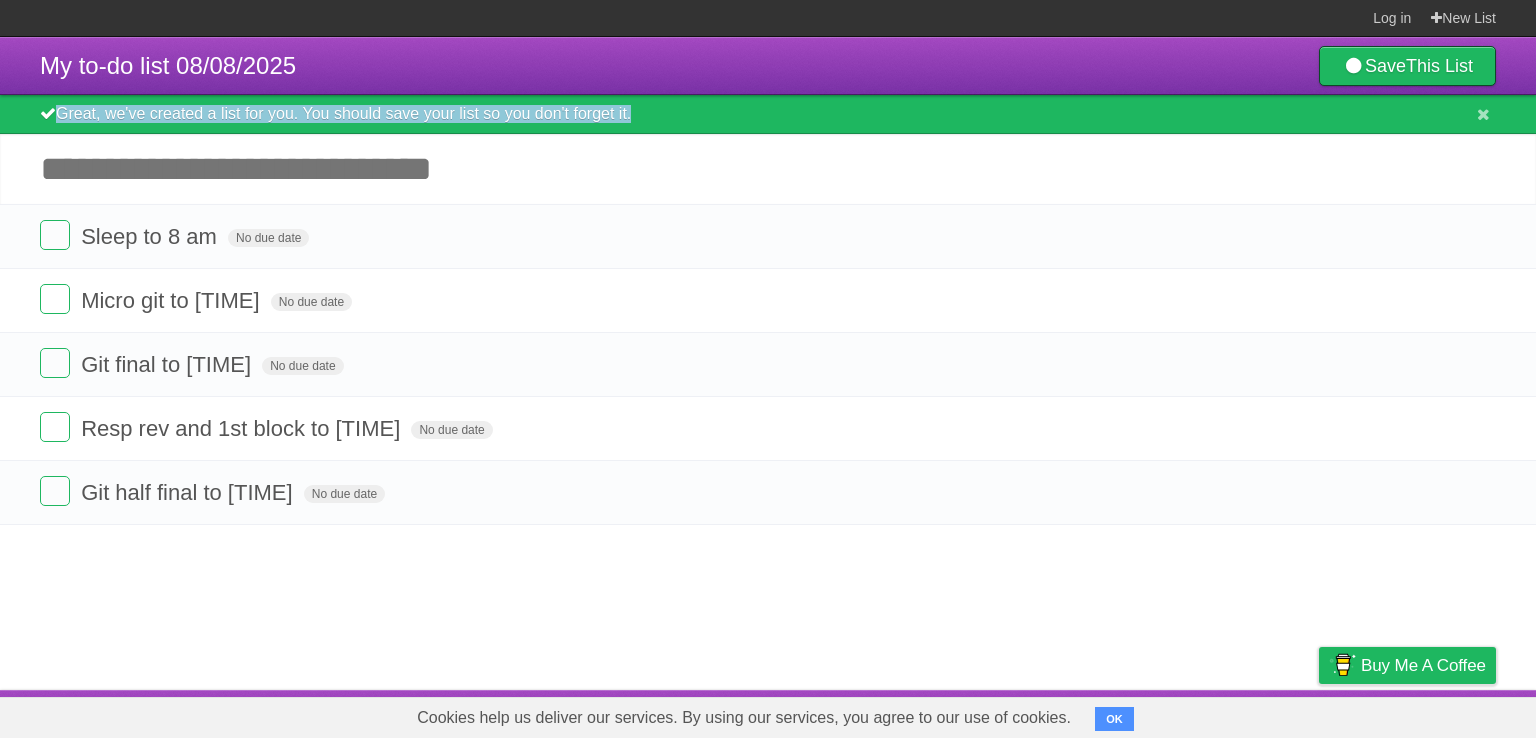 click on "Great, we've created a list for you. You should save your list so you don't forget it." at bounding box center (768, 114) 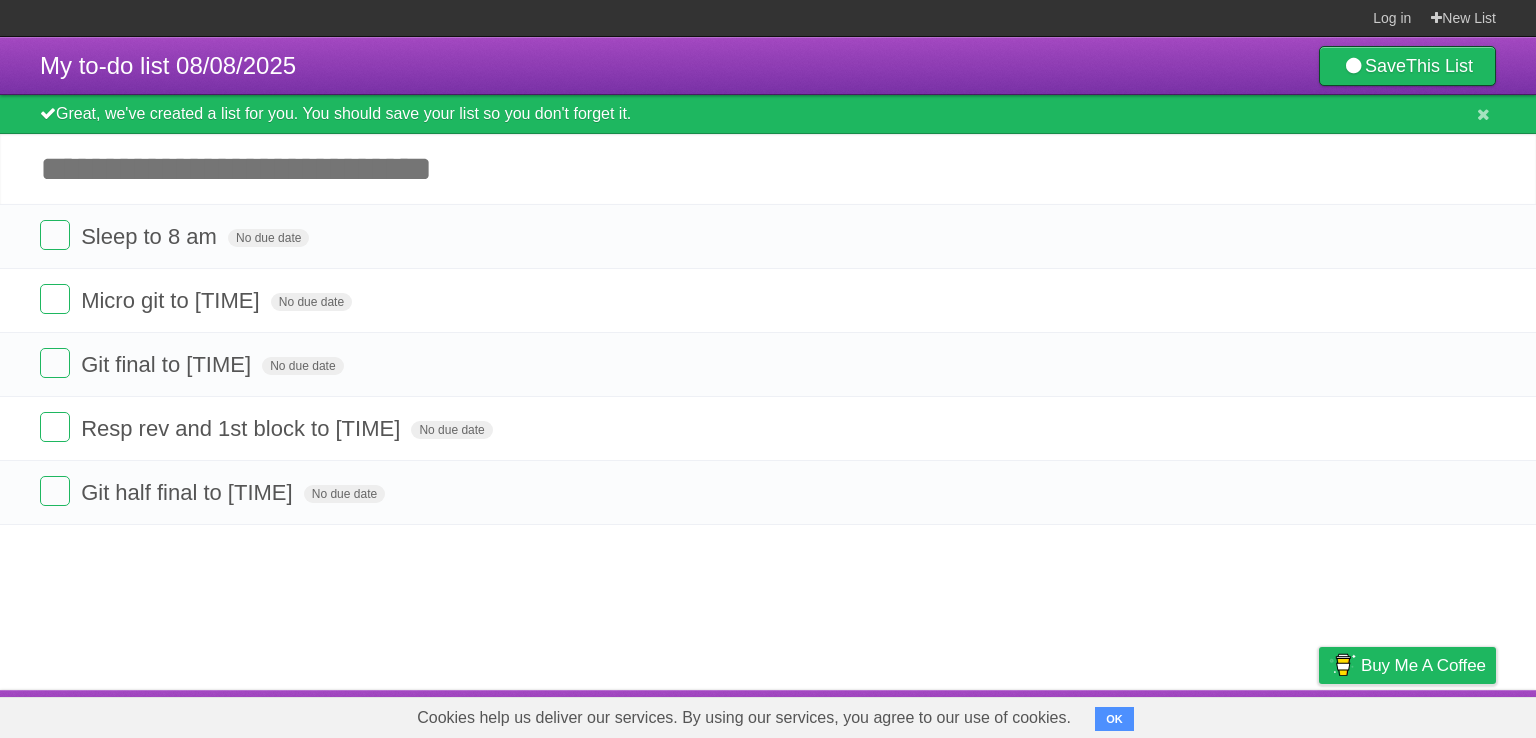 click on "My to-do list [DATE]
Save  This List
Great, we've created a list for you. You should save your list so you don't forget it.
Add another task
*********
Sleep to [TIME]
No due date
White
Red
Blue
Green
Purple
Orange
Micro git to [TIME]
No due date
White
Red
Blue
Green
Purple
Orange
Git final to [TIME]
No due date
White
Red
Blue
Green
Purple
Orange
Resp rev and 1st block to [TIME]
No due date
White
Red
Blue
Green
Purple
Orange
Git half final to [TIME]
No due date
White
Red
Blue
Green
Purple" at bounding box center (768, 363) 